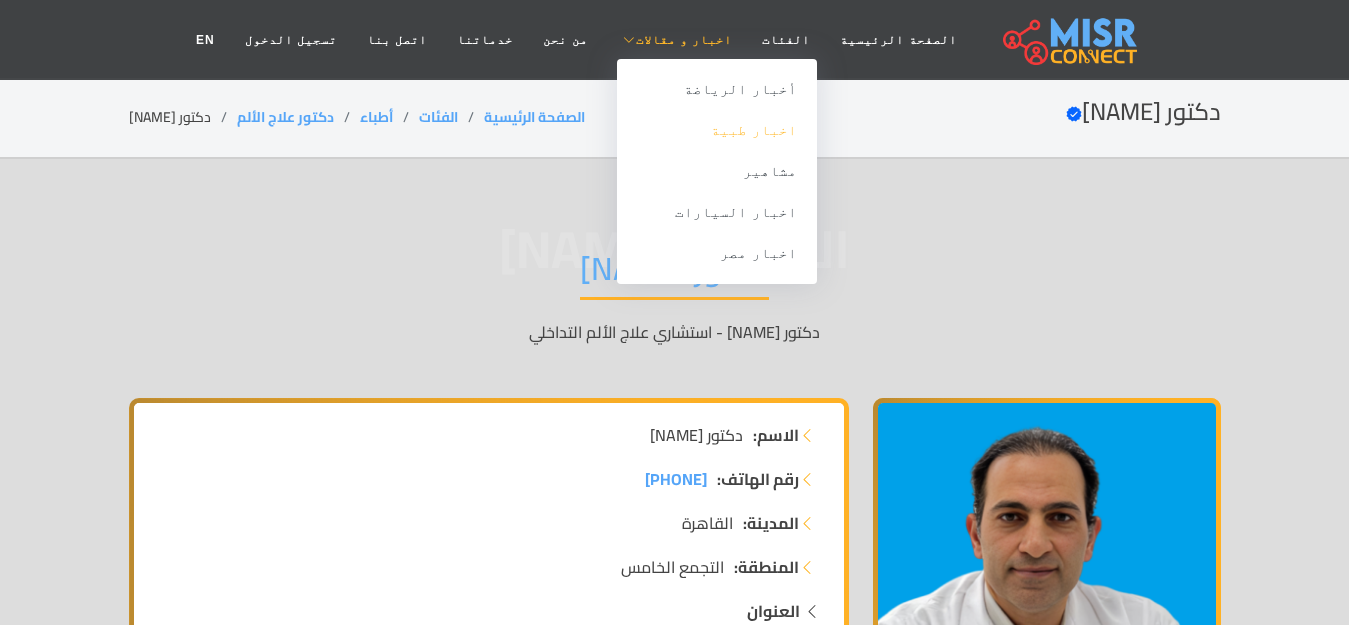scroll, scrollTop: 0, scrollLeft: 0, axis: both 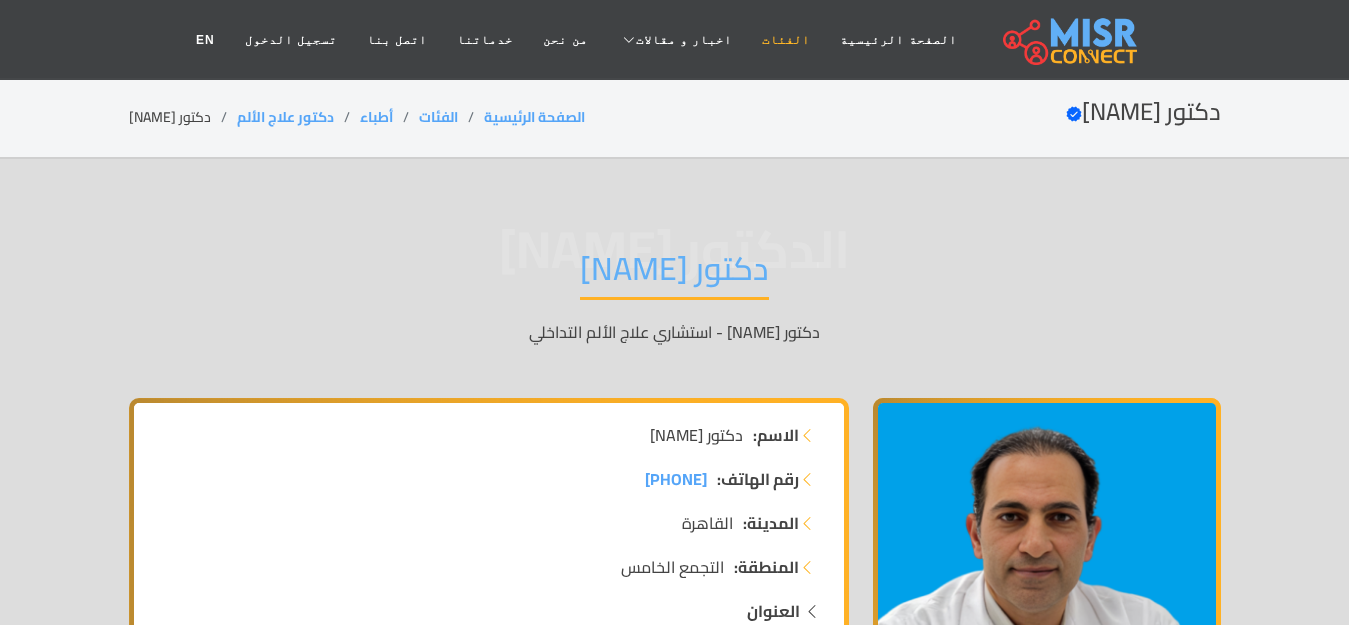 click on "الفئات" at bounding box center [786, 40] 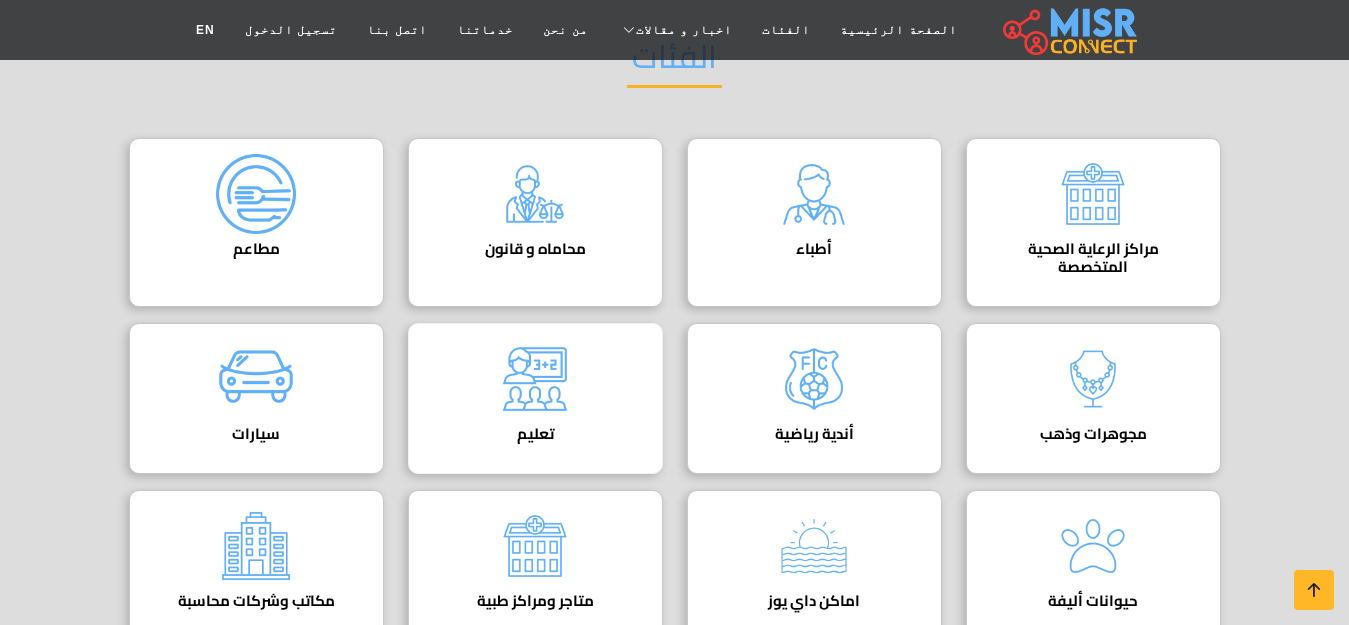 scroll, scrollTop: 100, scrollLeft: 0, axis: vertical 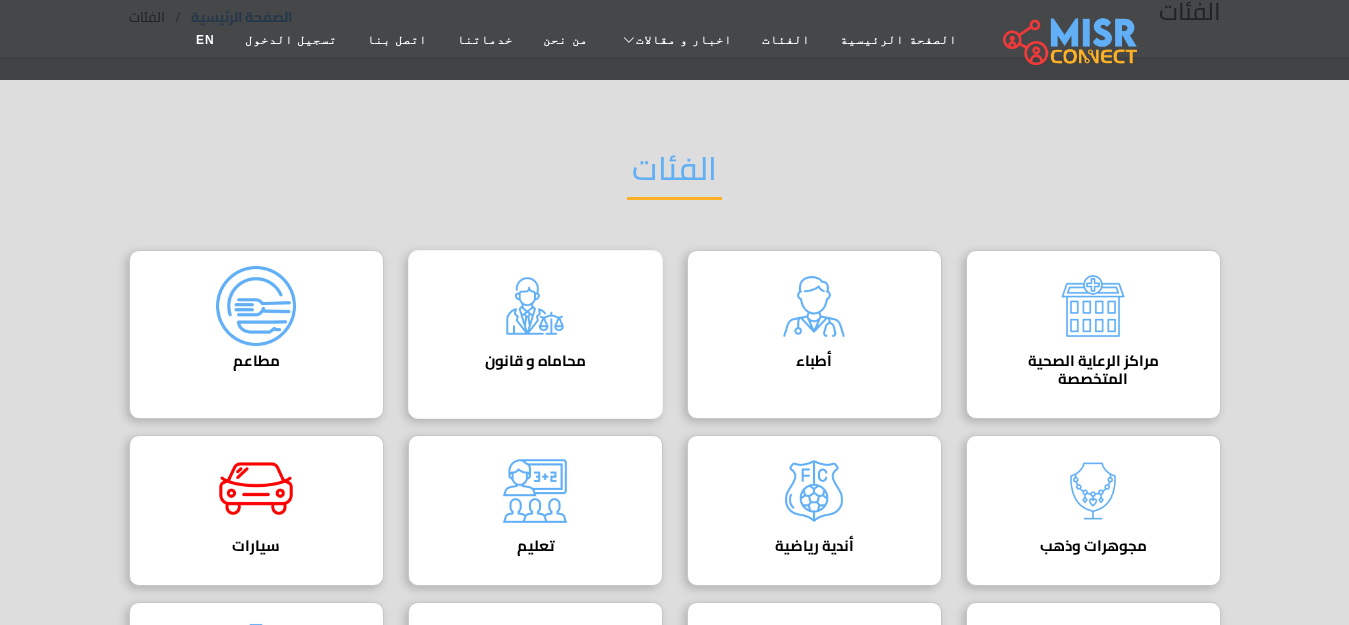 click on "محاماه و قانون" at bounding box center (535, 361) 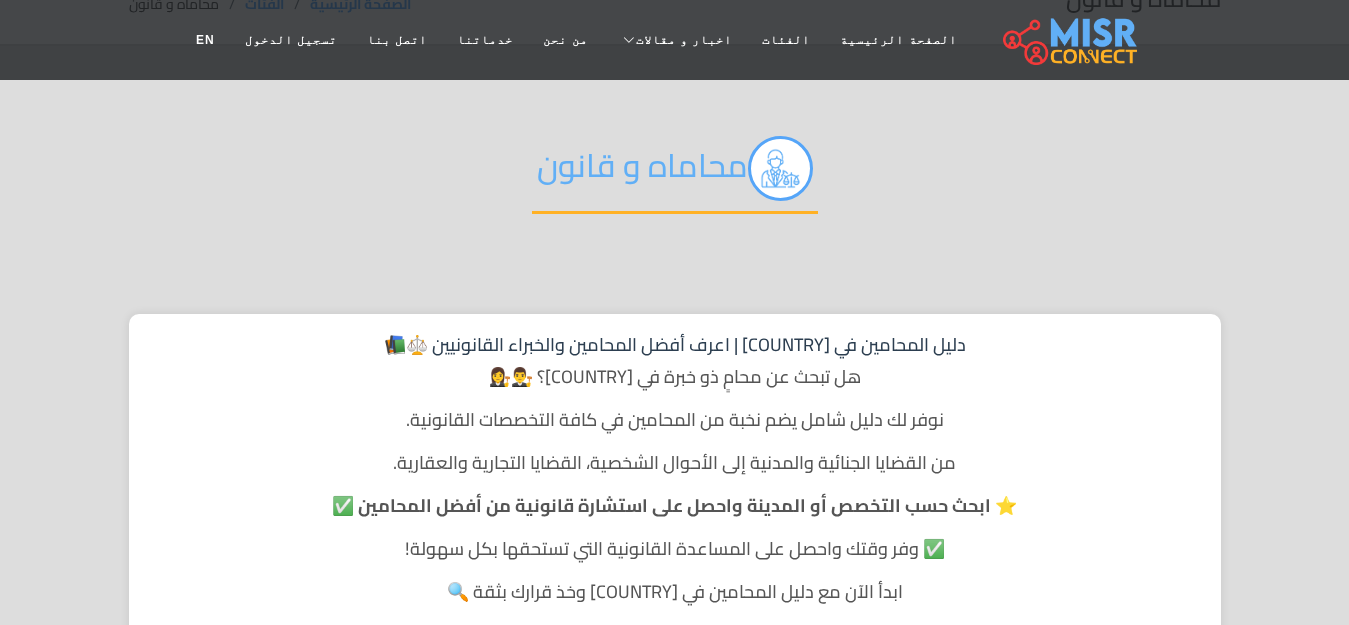 scroll, scrollTop: 400, scrollLeft: 0, axis: vertical 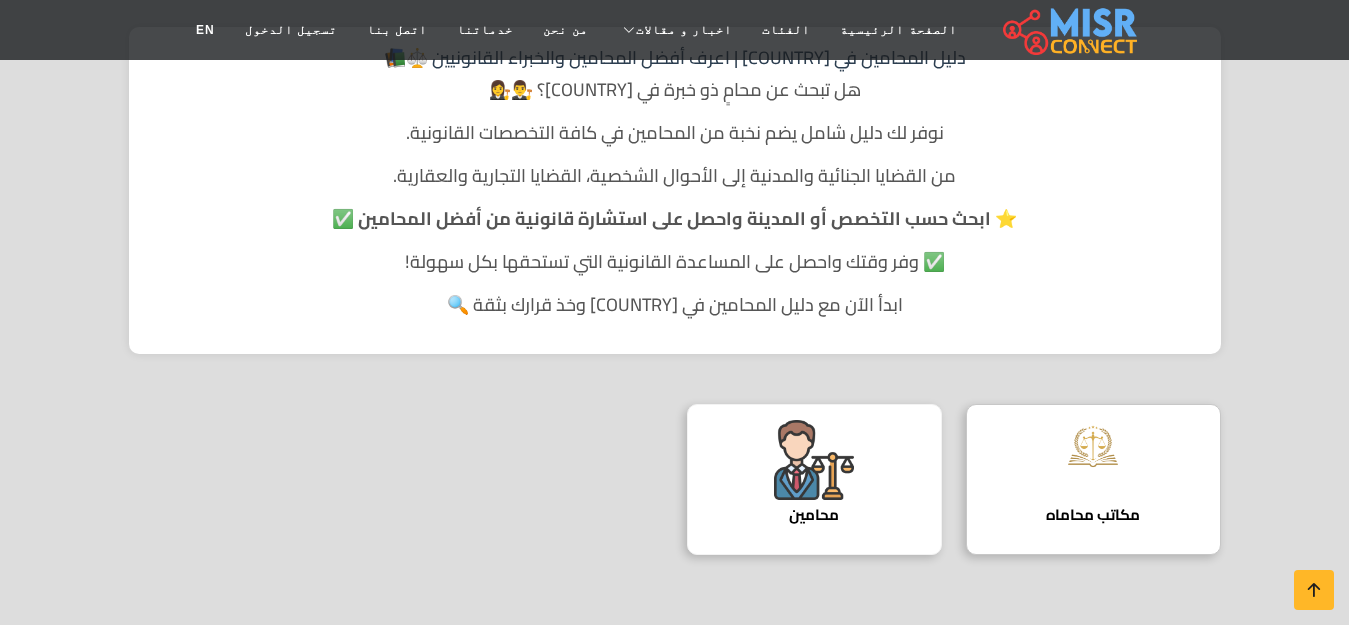 click at bounding box center (814, 460) 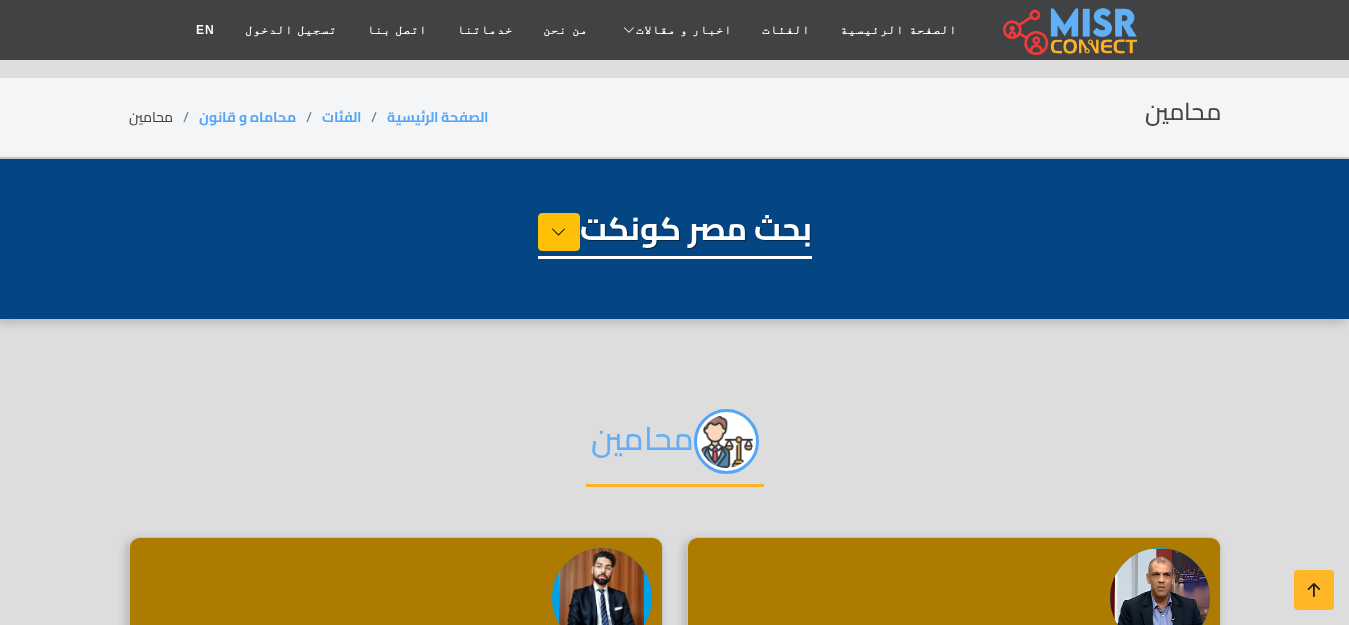 select on "**********" 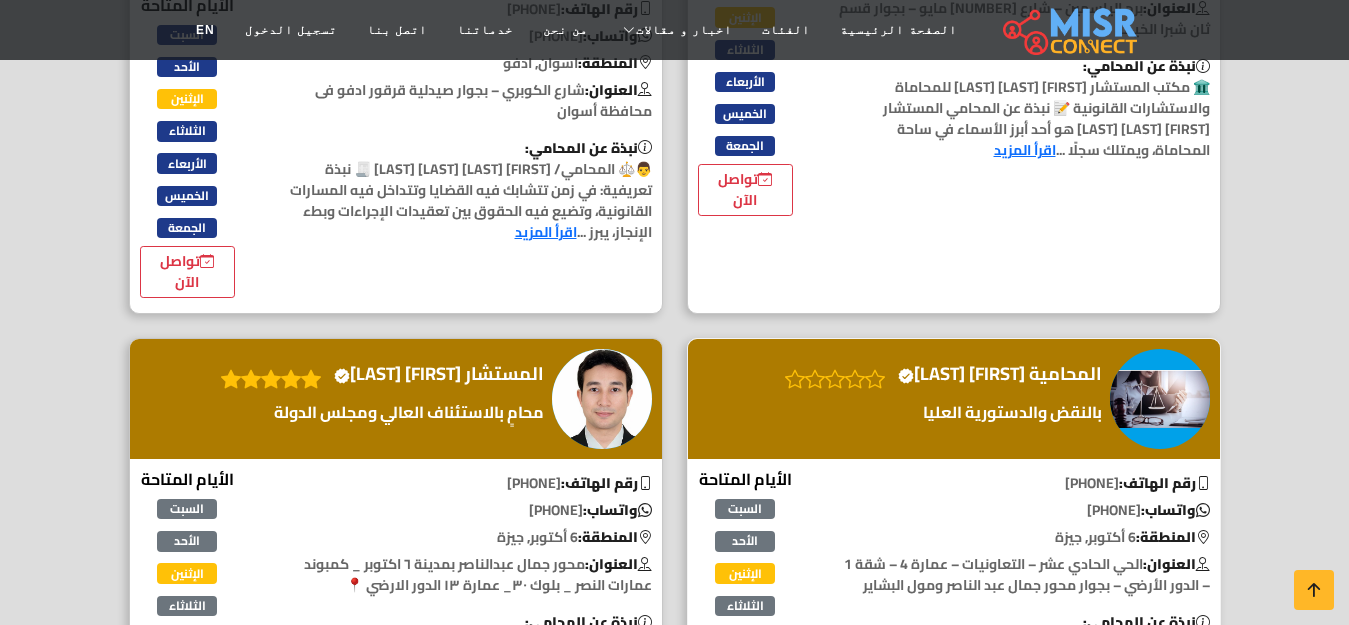 scroll, scrollTop: 3800, scrollLeft: 0, axis: vertical 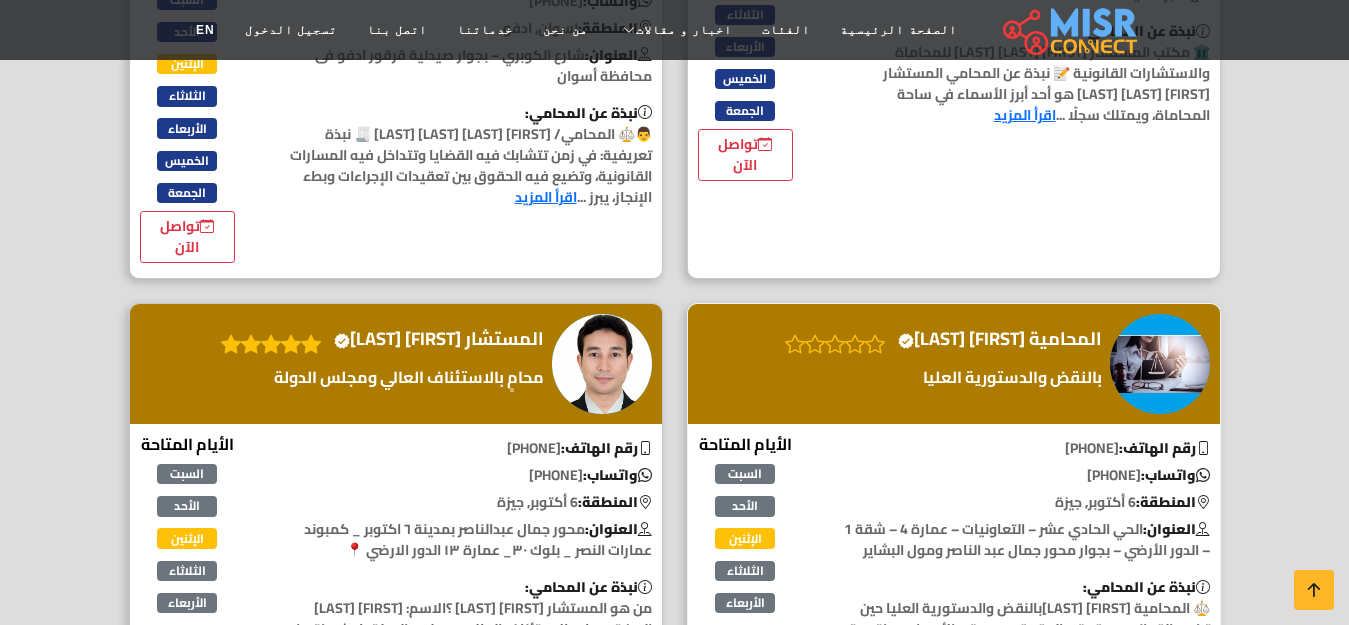 click on "المحامية أميرة سمير
Verified account" at bounding box center [954, 364] 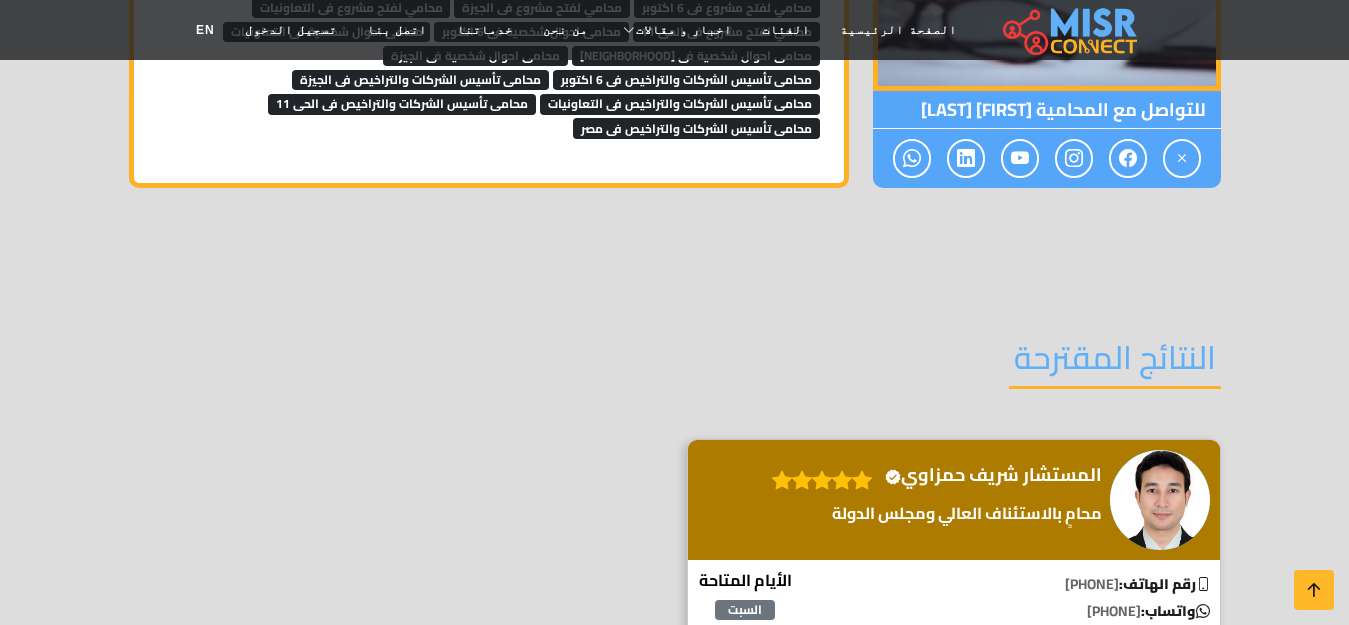 scroll, scrollTop: 5800, scrollLeft: 0, axis: vertical 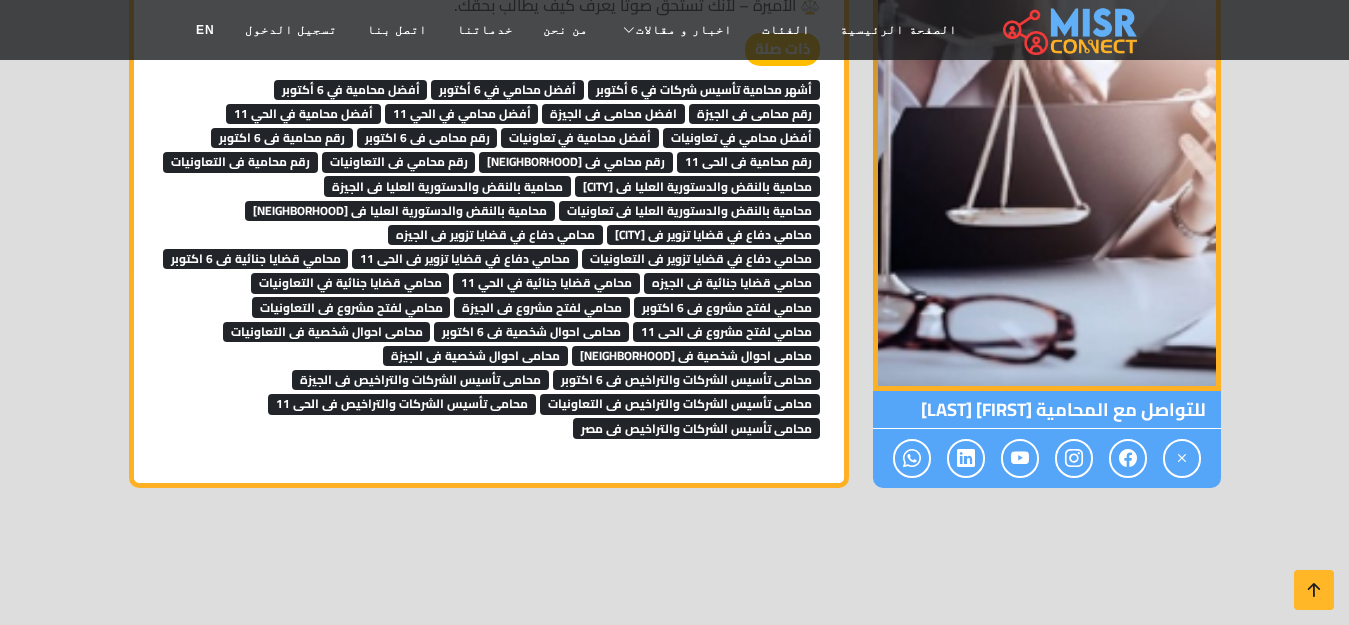 click on "محامي لفتح مشروع فى التعاونيات" at bounding box center [351, 307] 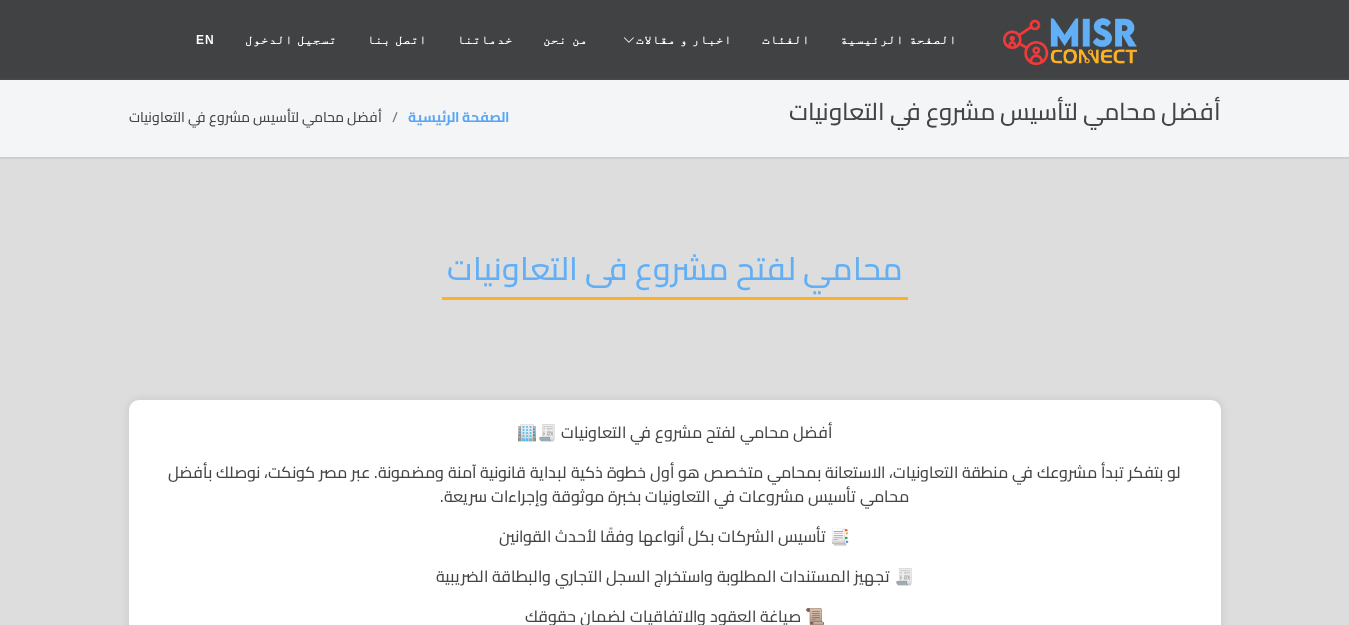 scroll, scrollTop: 0, scrollLeft: 0, axis: both 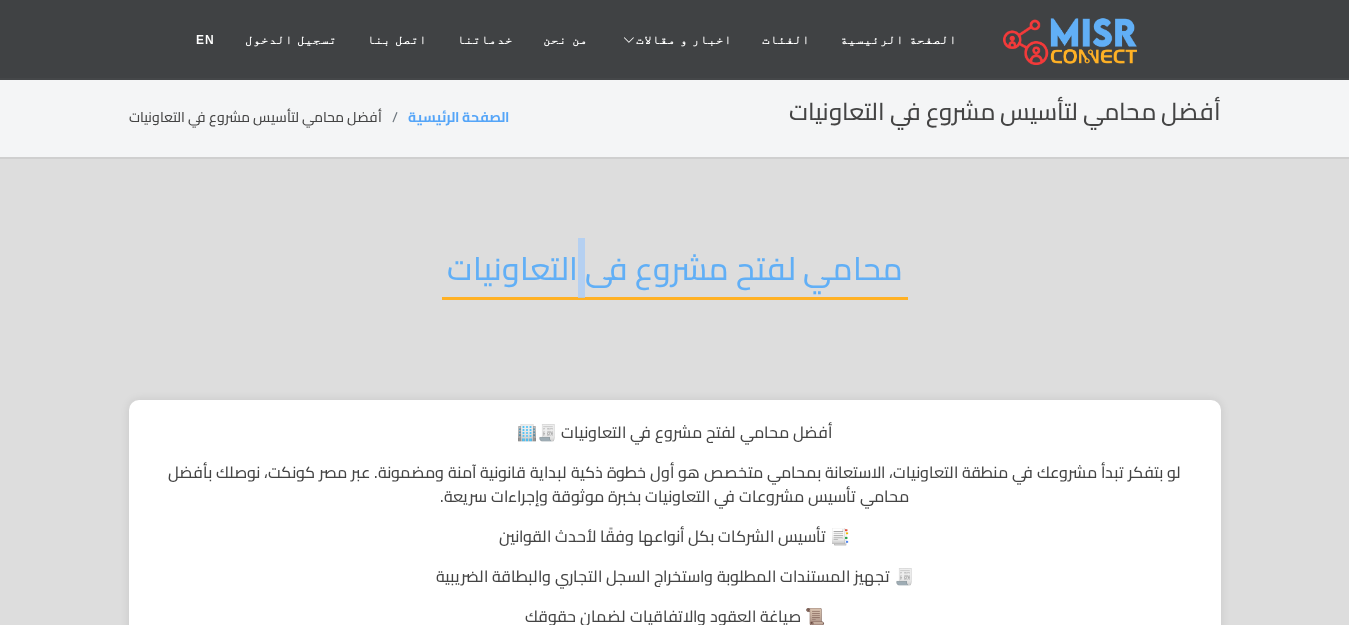 click on "محامي لفتح مشروع فى التعاونيات" at bounding box center [675, 274] 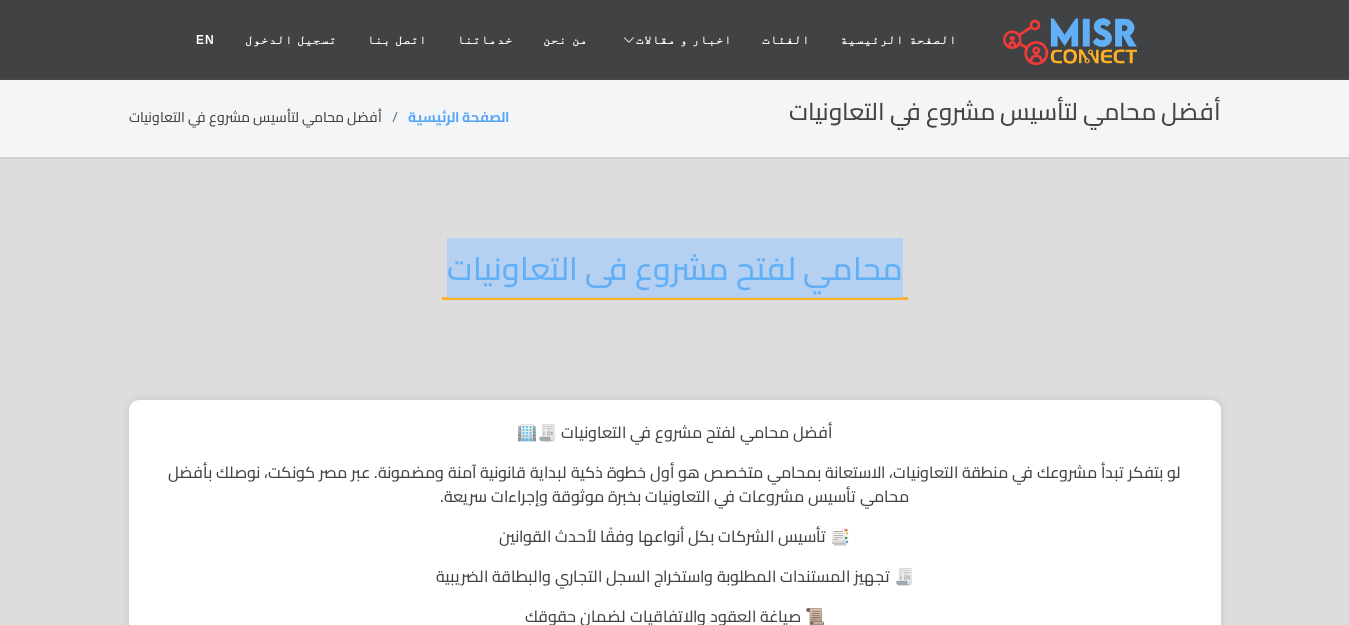 click on "محامي لفتح مشروع فى التعاونيات" at bounding box center (675, 274) 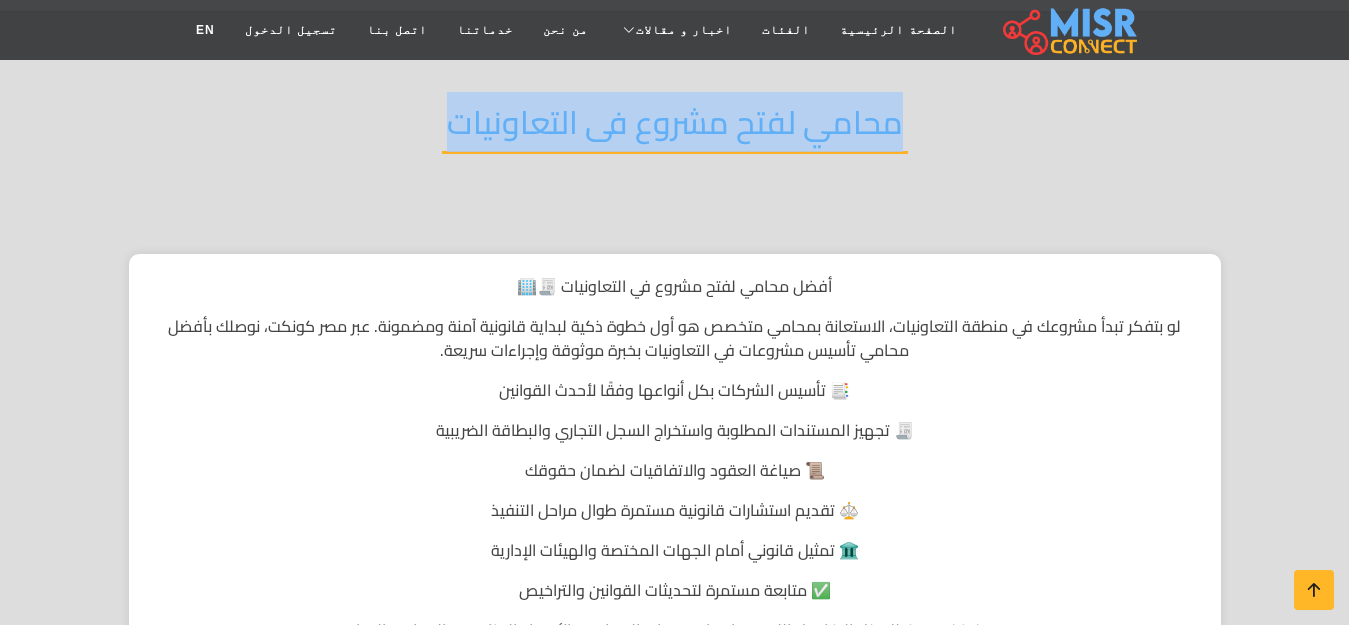 scroll, scrollTop: 0, scrollLeft: 0, axis: both 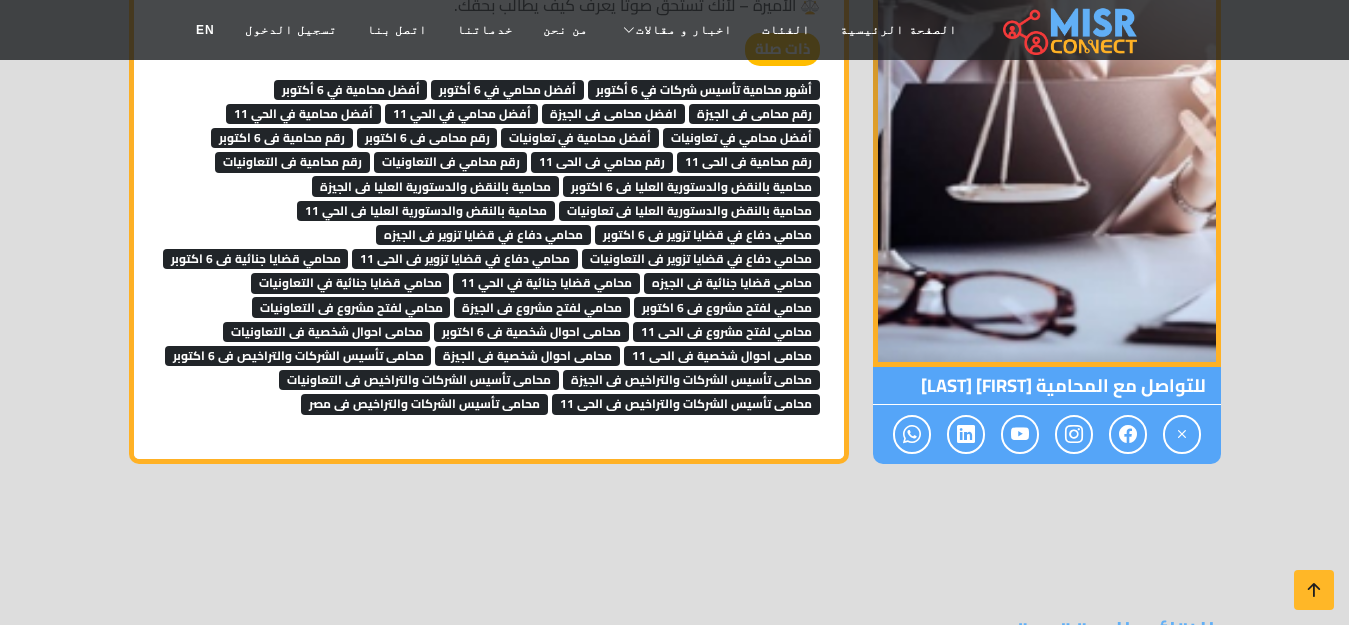 click on "محامي دفاع في قضايا تزوير فى 6 اكتوبر" at bounding box center [707, 235] 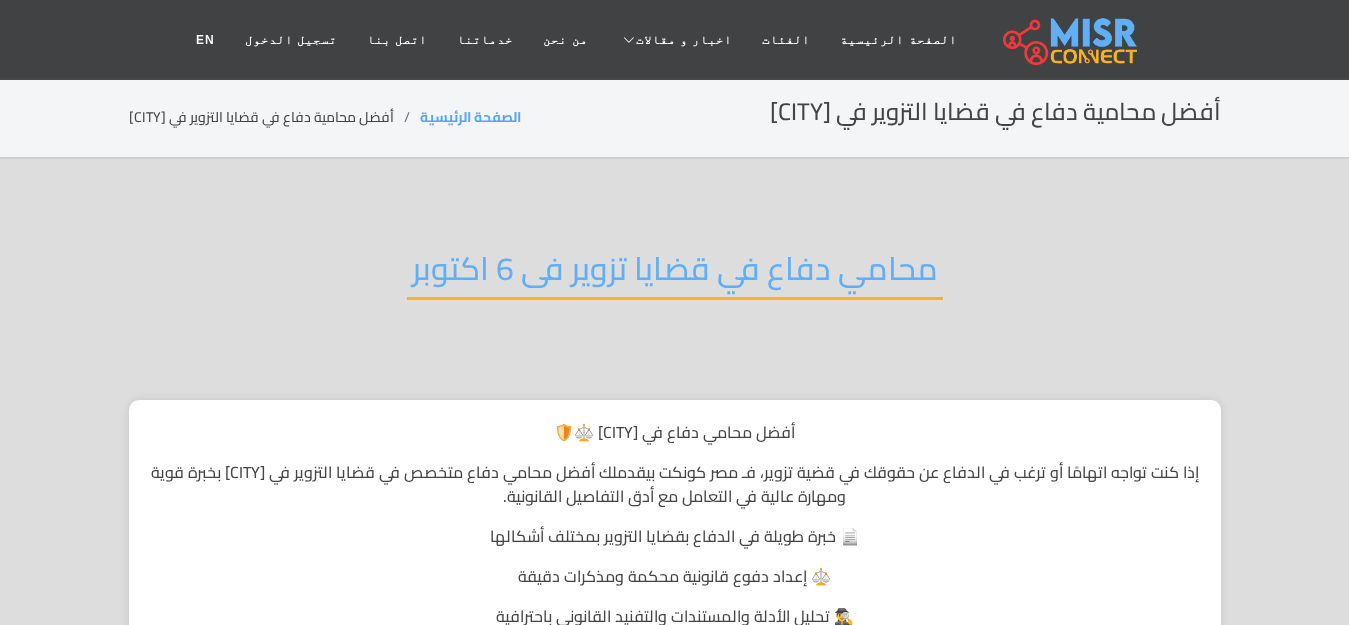 scroll, scrollTop: 0, scrollLeft: 0, axis: both 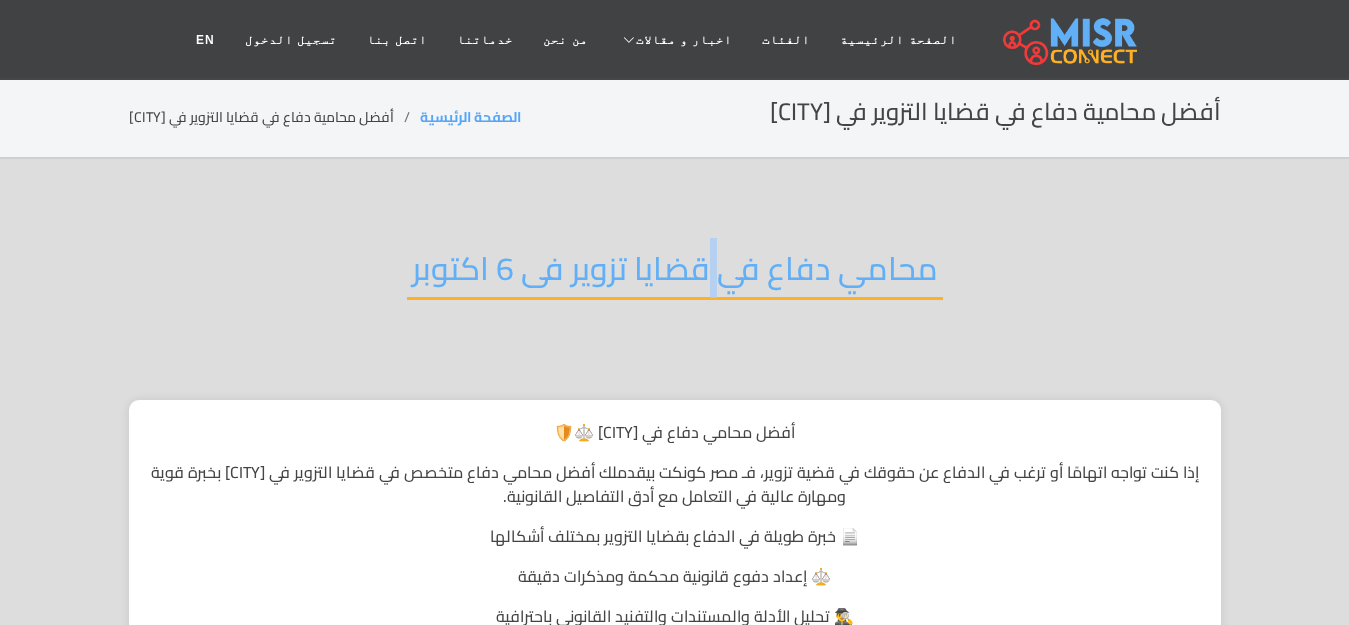 click on "محامي دفاع في قضايا تزوير فى 6 اكتوبر" at bounding box center [675, 274] 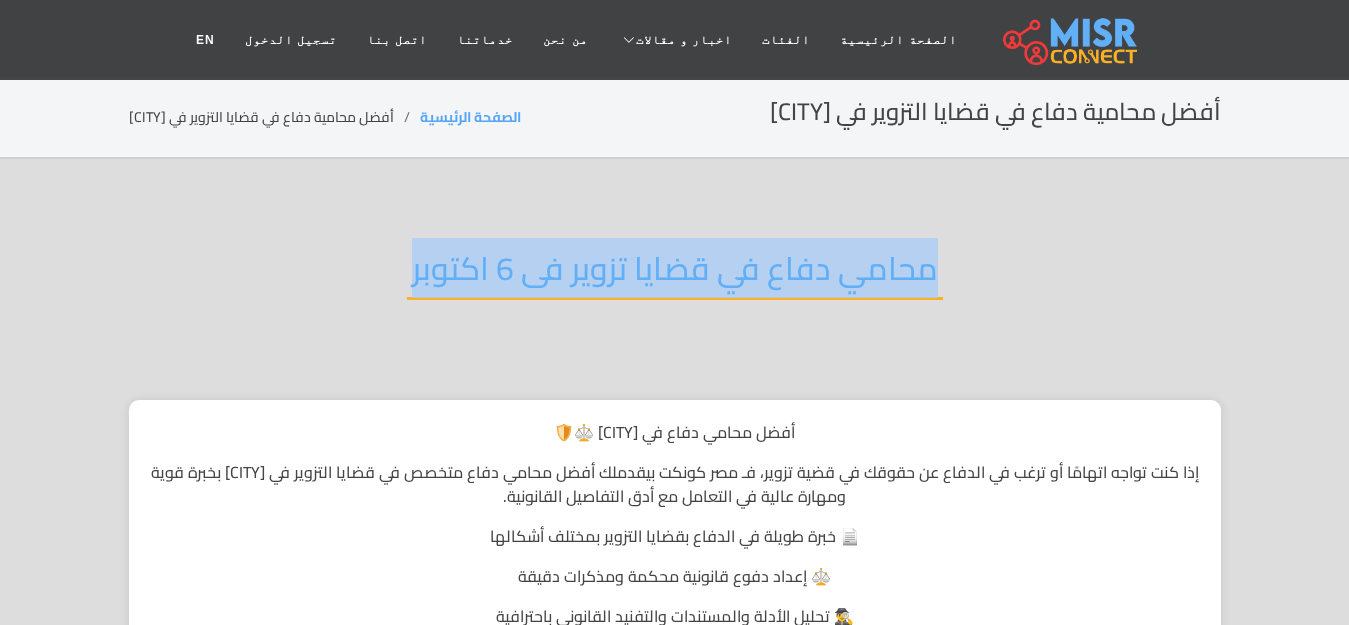 click on "محامي دفاع في قضايا تزوير فى 6 اكتوبر" at bounding box center (675, 274) 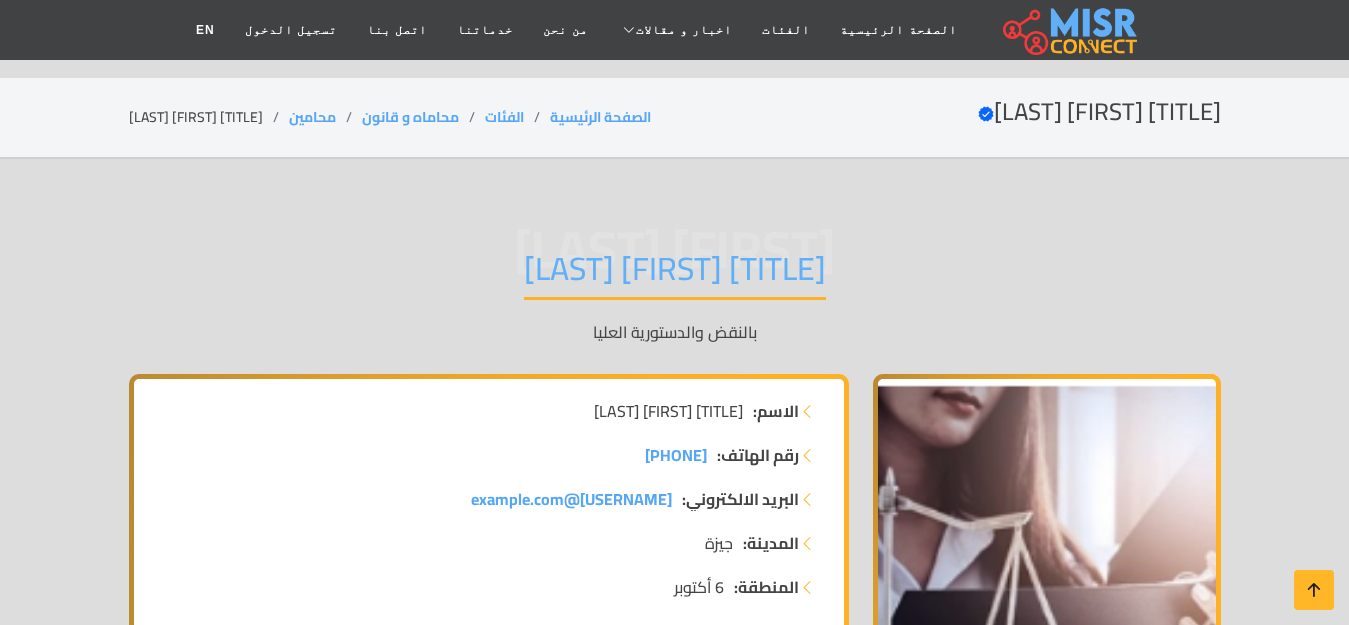 scroll, scrollTop: 5800, scrollLeft: 0, axis: vertical 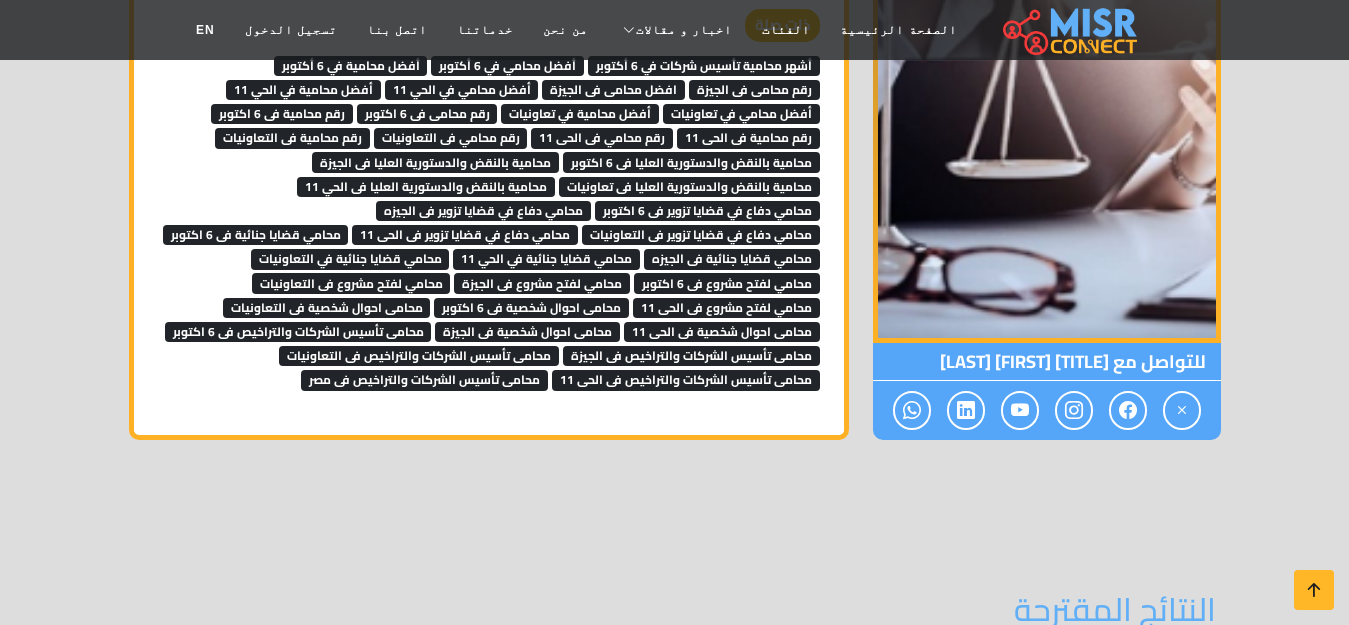 click on "محامى احوال شخصية فى 6 اكتوبر" at bounding box center [531, 308] 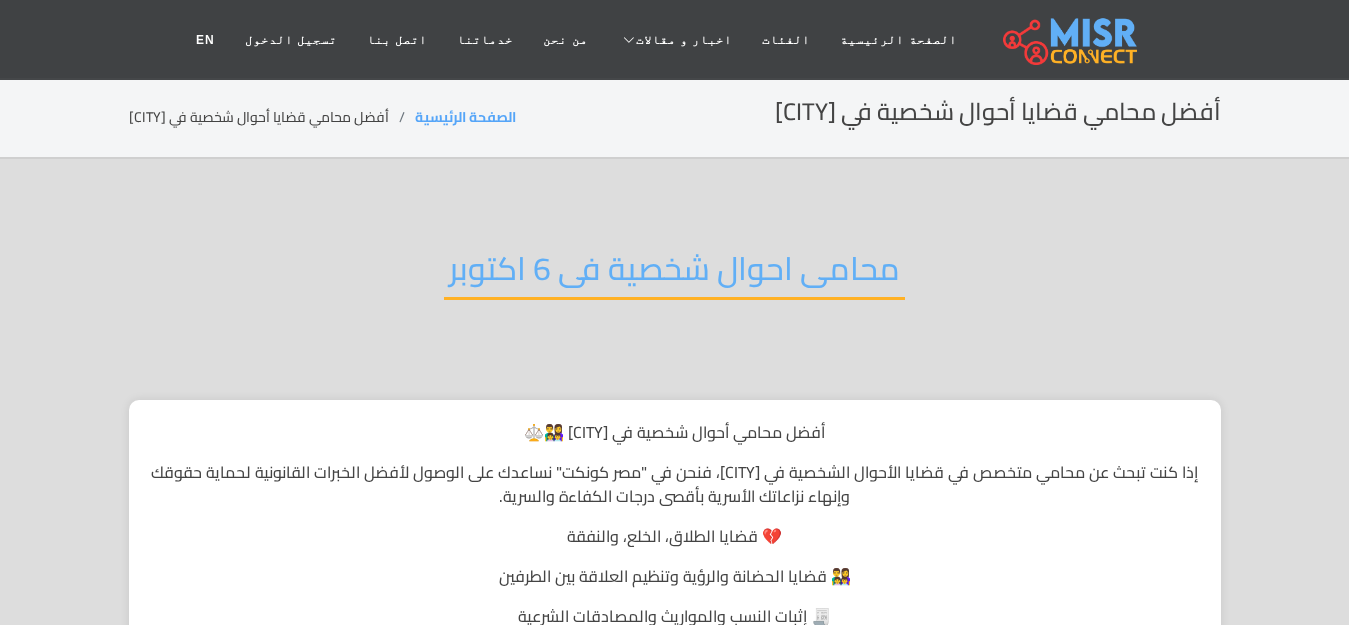 scroll, scrollTop: 0, scrollLeft: 0, axis: both 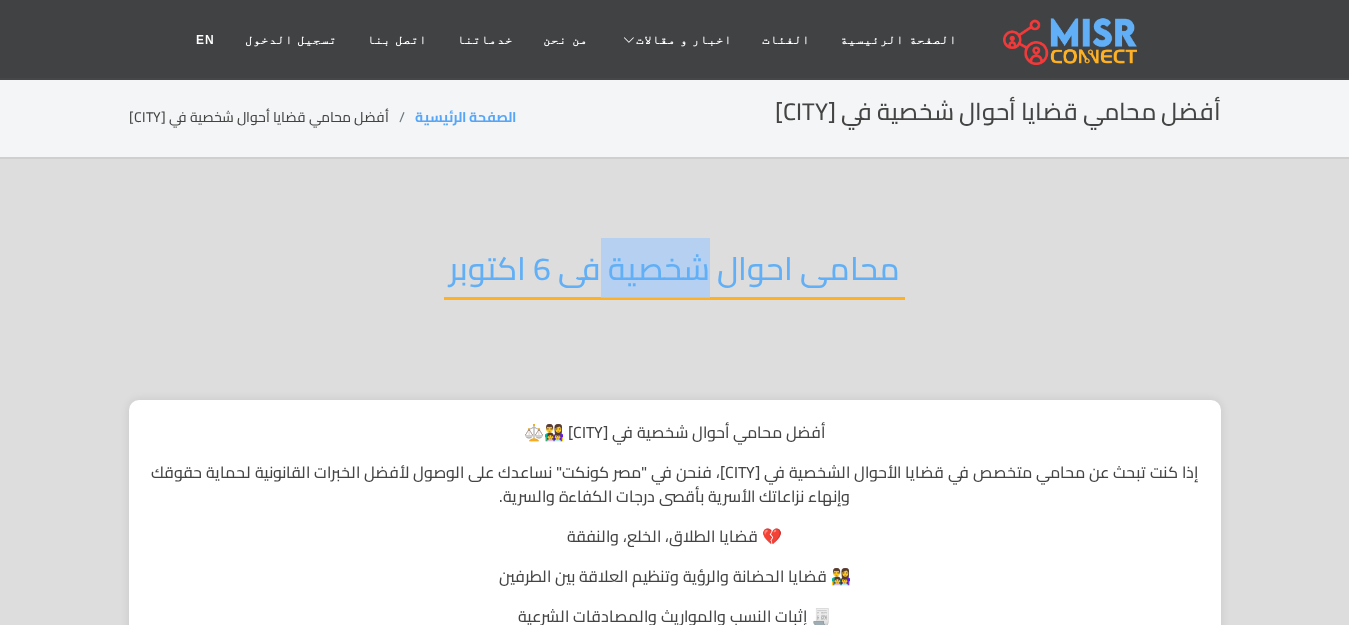 click on "محامى احوال شخصية فى 6 اكتوبر" at bounding box center [674, 274] 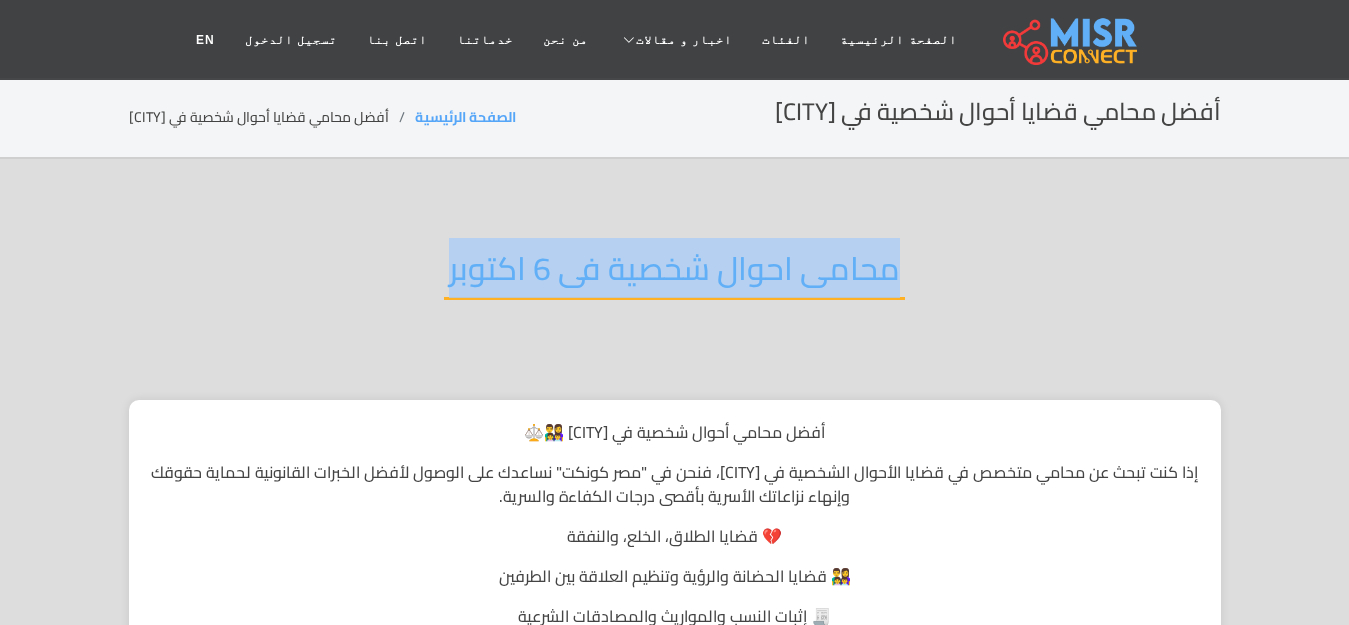 click on "محامى احوال شخصية فى 6 اكتوبر" at bounding box center (674, 274) 